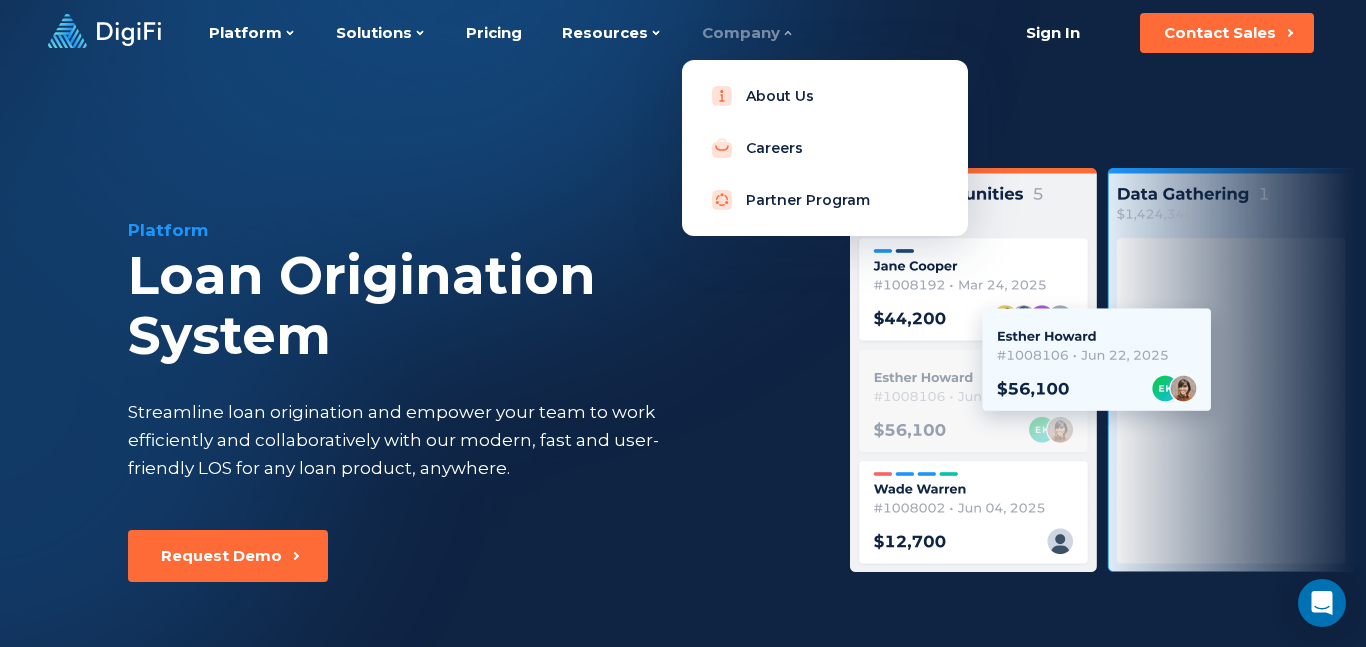 scroll, scrollTop: 0, scrollLeft: 0, axis: both 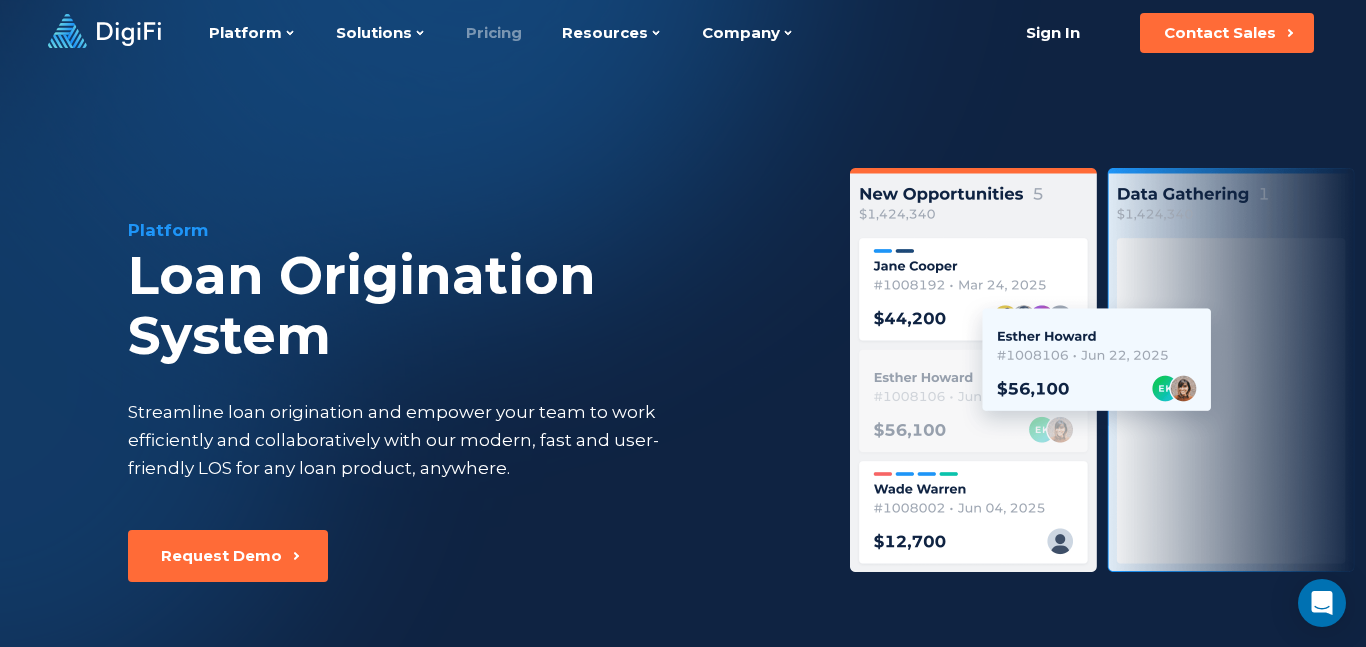 click on "Pricing" at bounding box center [494, 33] 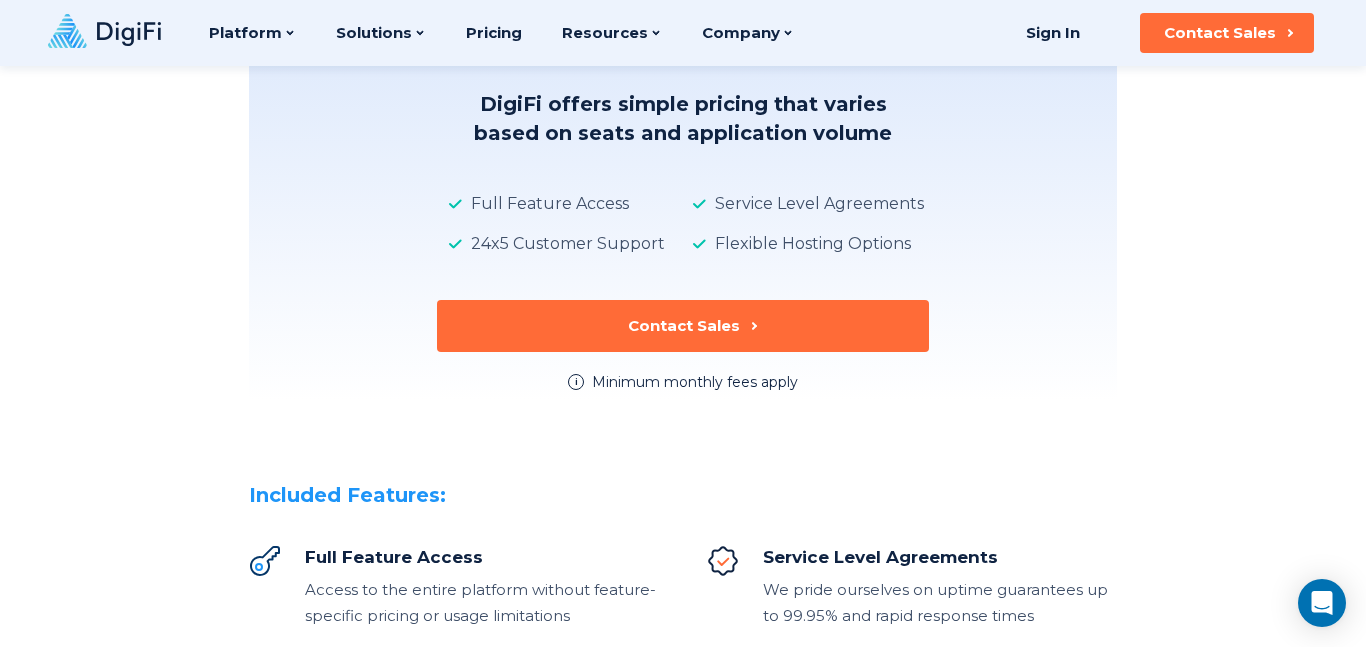 scroll, scrollTop: 209, scrollLeft: 0, axis: vertical 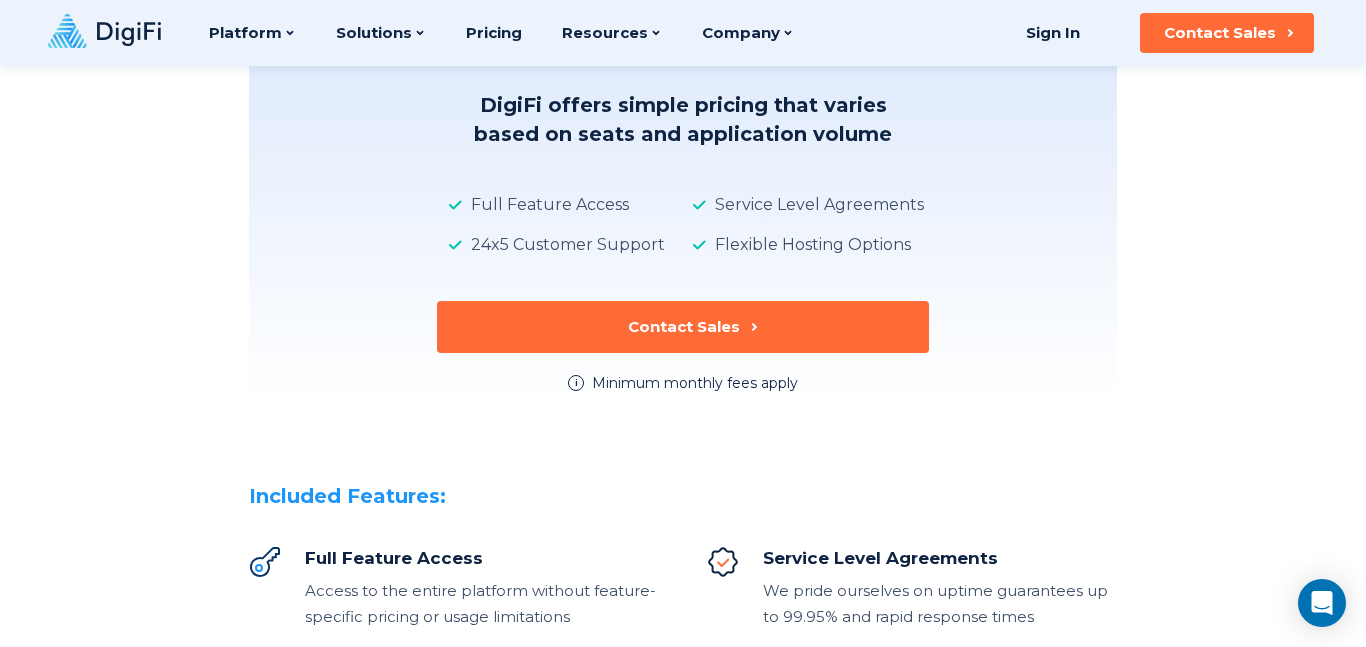 click on "Flexible Pricing   for All Lenders DigiFi offers simple pricing that varies  based on seats and application volume Full Feature Access 24x5 Customer Support Service Level Agreements Flexible Hosting Options Contact Sales i Minimum monthly fees apply Included Features: Full Feature Access   Access to the entire platform without feature-specific pricing or usage limitations Service Level Agreements   We pride ourselves on uptime guarantees up to 99.95% and rapid response times Cloud Hosting   Easy software-as-a-service model with hosting on Amazon Web Services 24x5 Premium Support   Our world-class customer success team provides real-time assistance around the clock Additional Cost Options: Professional Services   Our services team offers platform setup and ongoing management services Hosting Options   Private, physically-segregated hosting in any AWS region or your cloud environment View All Platform Features" at bounding box center [683, 431] 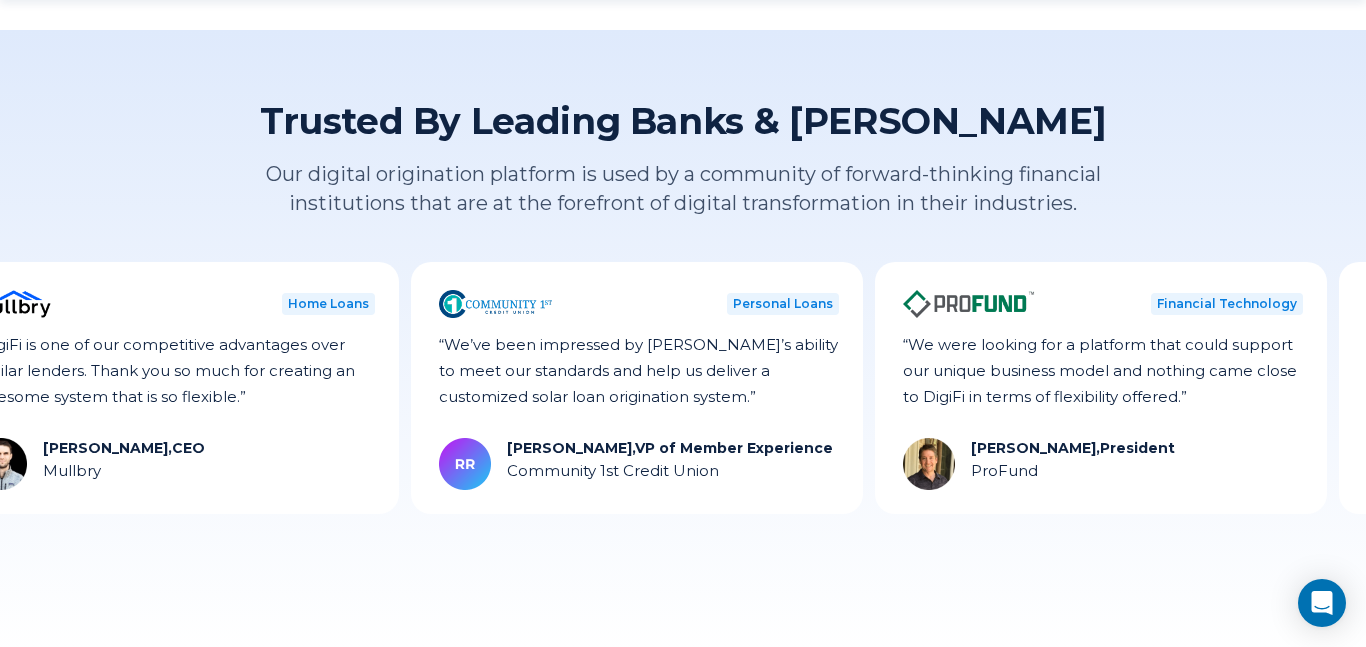 scroll, scrollTop: 1326, scrollLeft: 0, axis: vertical 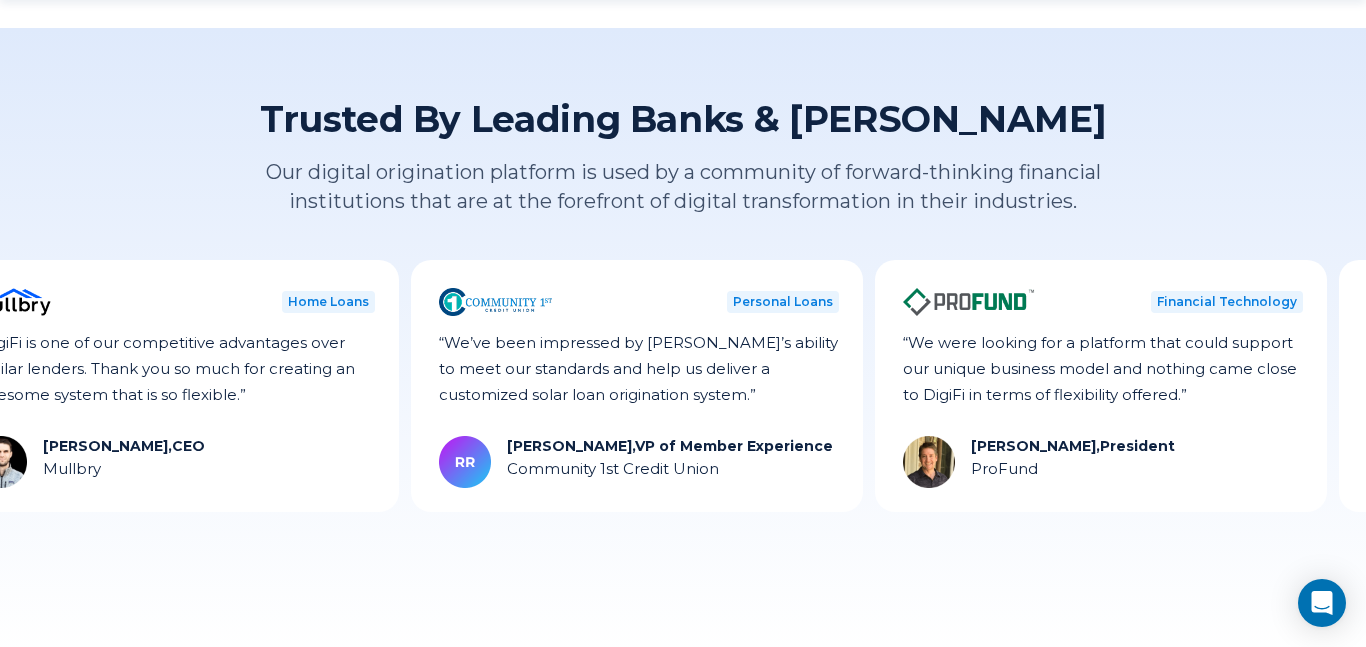 click on "Product Manager Stealth Mode (NDA)" at bounding box center [4733, 462] 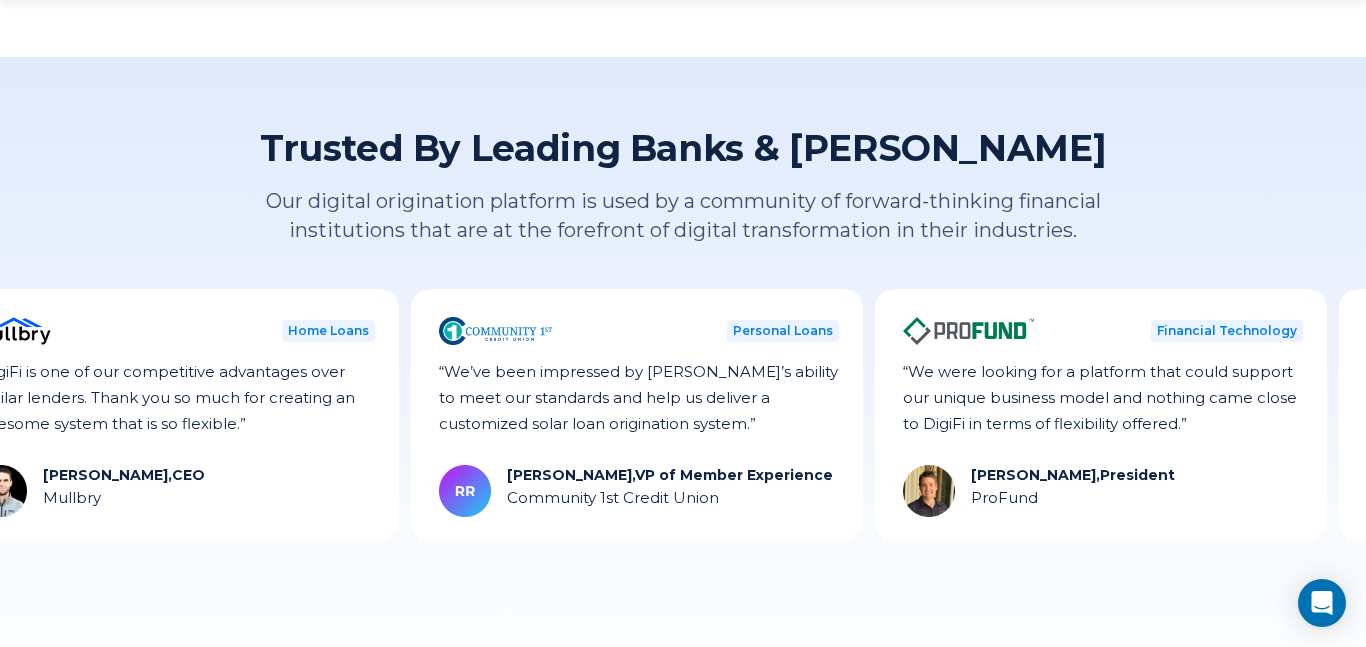scroll, scrollTop: 1299, scrollLeft: 0, axis: vertical 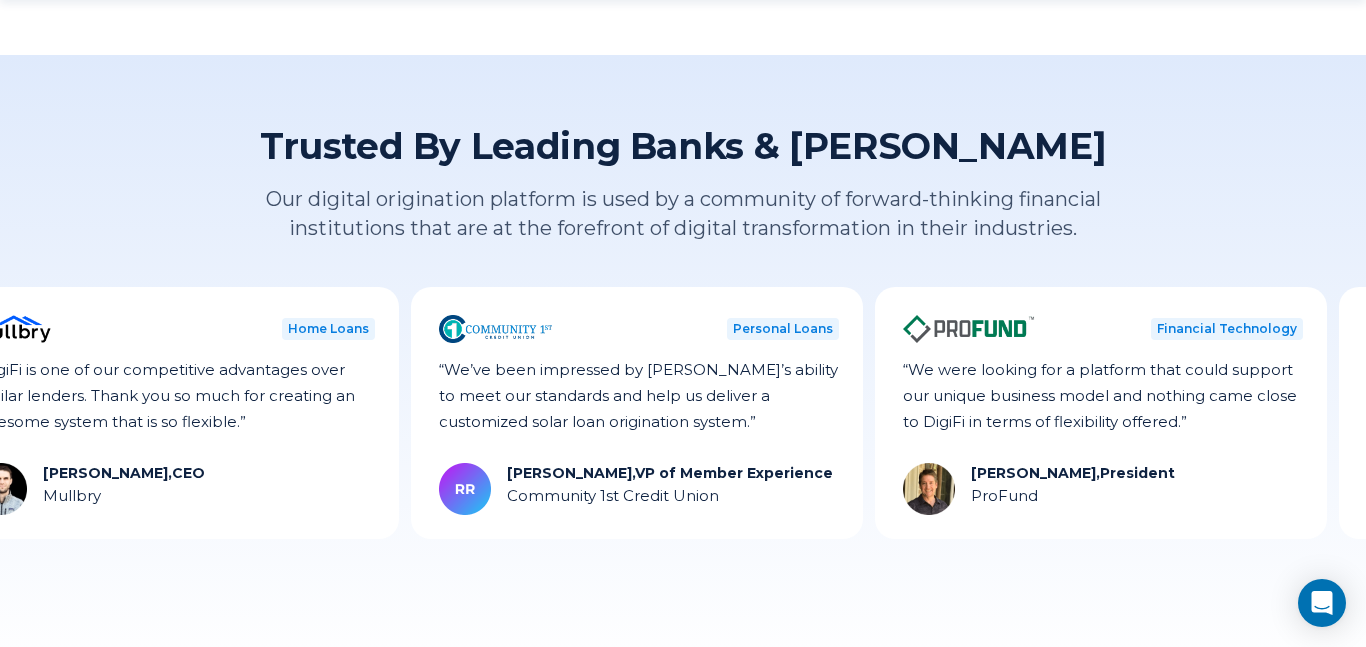 click on "Personal Loans “Our trust in DigiFi has paid off in spades. They’ve helped us transition from manual to automated processing and rapidly grow our business.” Andrew Collins,  COO HFS Financial" at bounding box center (1563, 413) 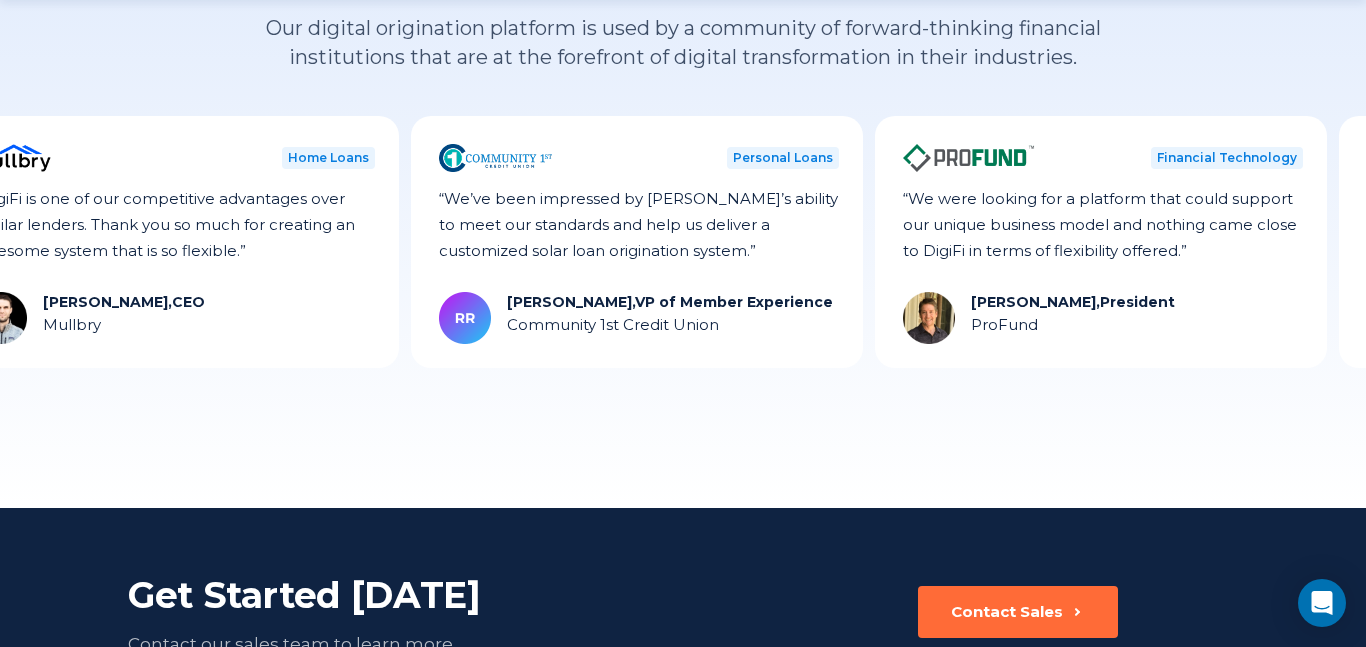 scroll, scrollTop: 1472, scrollLeft: 0, axis: vertical 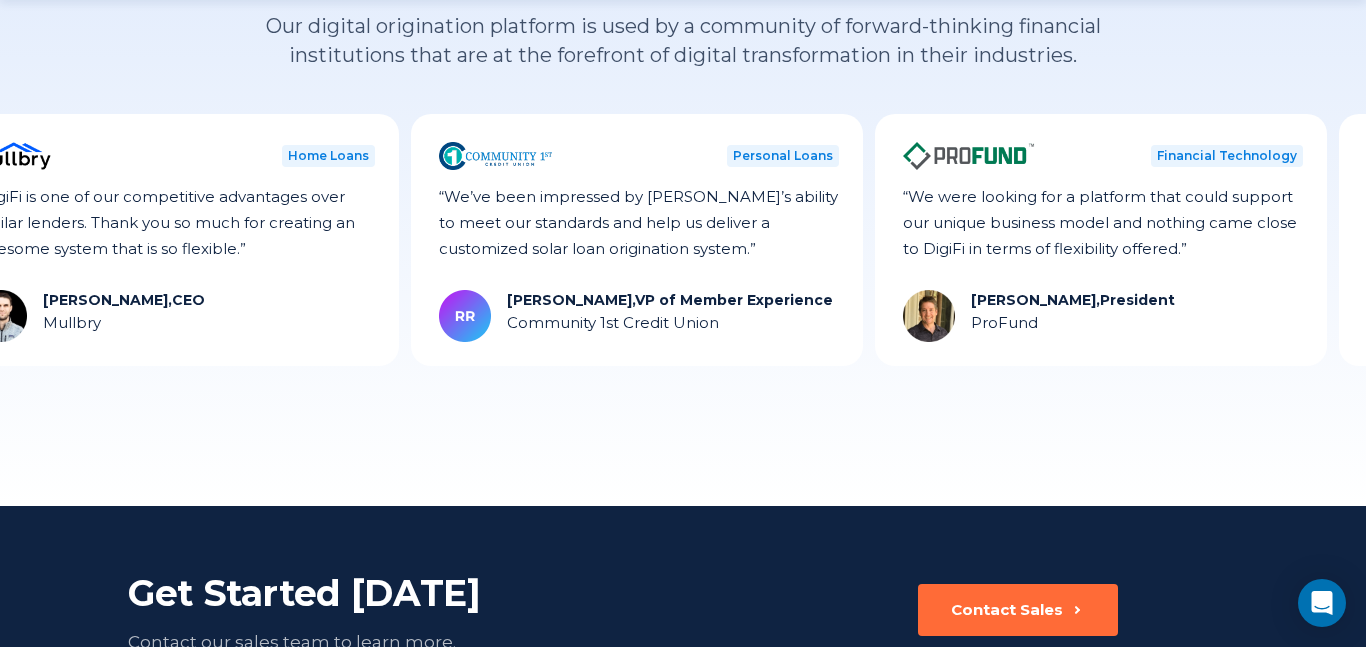 click on "Home Loans “DigiFi’s flexible platform and open-API structure let us build amazing proprietary technology and offer a unique value proposition.” Lauren Romanowski,  COO Mortgage Token" at bounding box center (2455, 240) 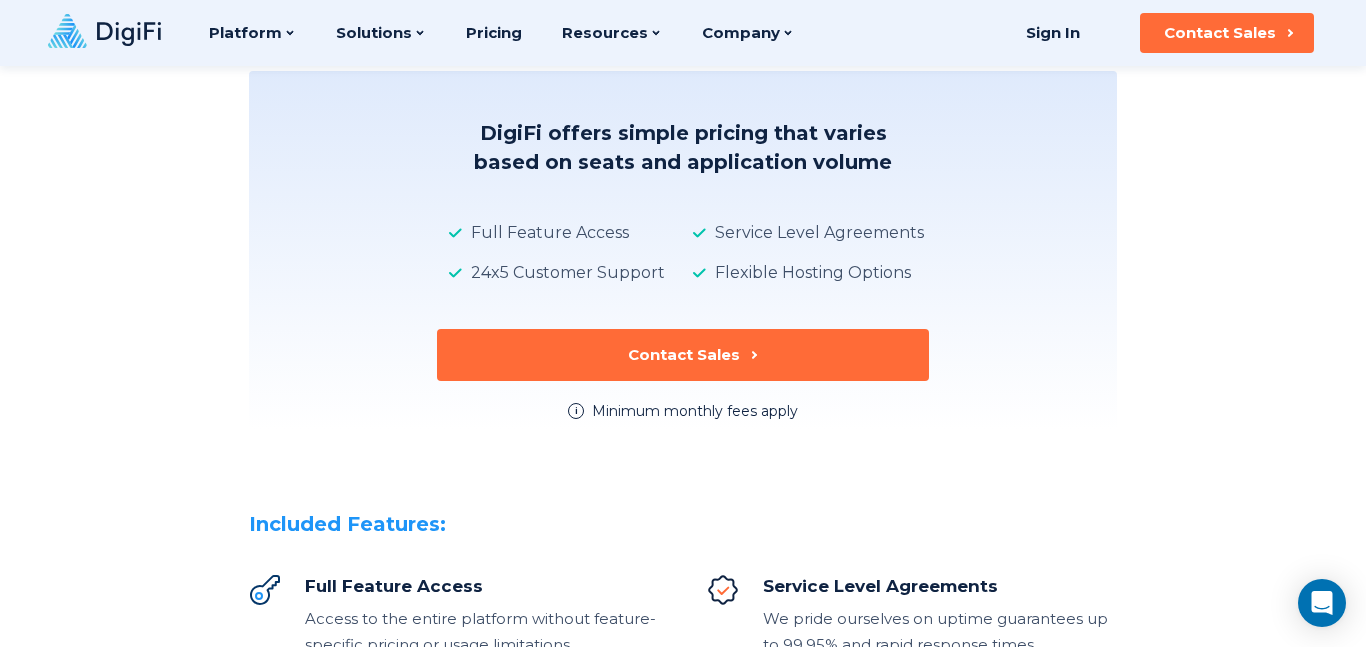 scroll, scrollTop: 0, scrollLeft: 0, axis: both 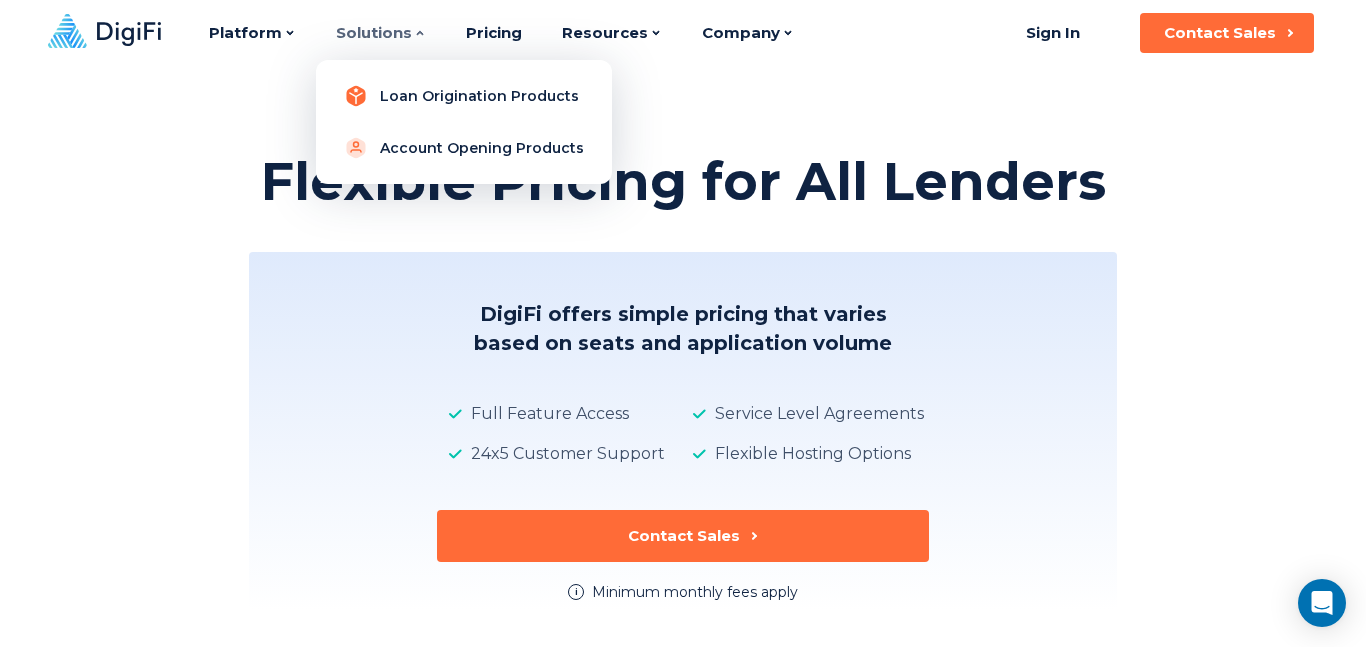 click on "Loan Origination Products" at bounding box center (464, 96) 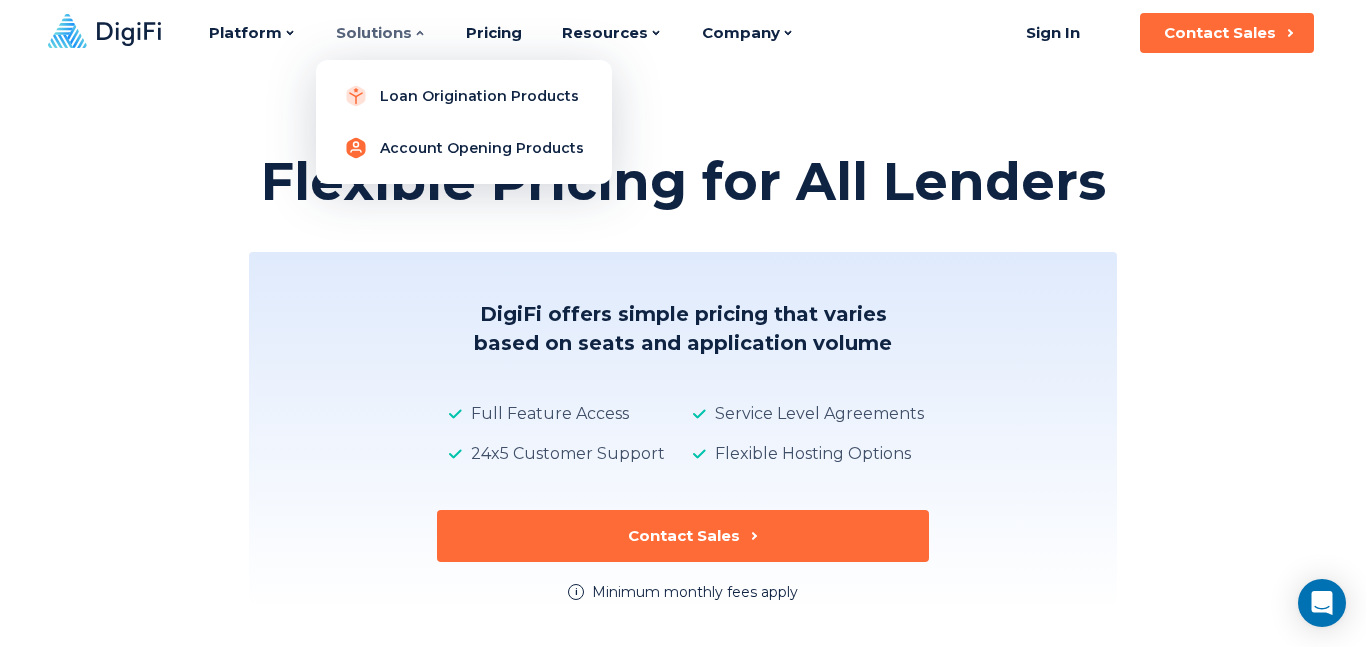 click on "Account Opening Products" at bounding box center (464, 148) 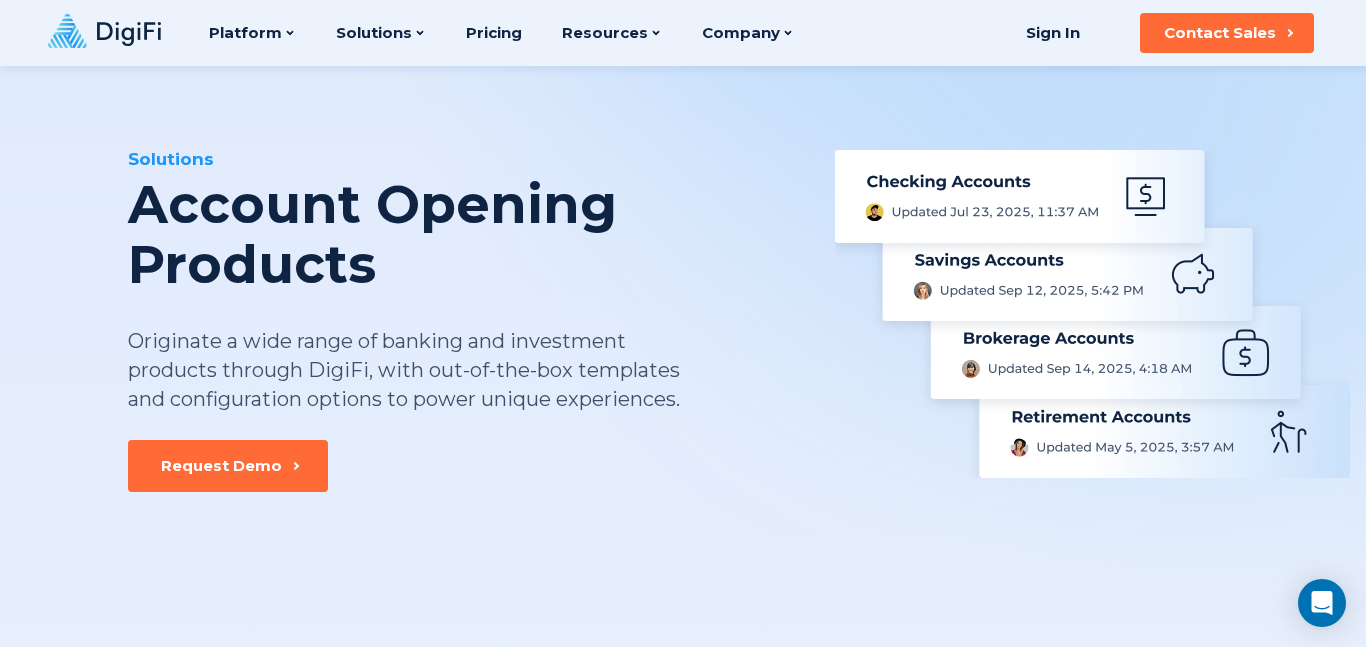 click on "Solutions Account Opening Products Originate a wide range of banking and investment products through DigiFi, with out-of-the-box templates and configuration options to power unique experiences. Request Demo Flexible Out-Of-The-Box Solutions to Power Your Customer Onboarding DigiFi was designed for banks, credit unions and fintechs that want fast, flexible and compliant onboarding tools. Out platform combines pre-built templates with no-code customization tools.  Everyday Banking Checking Accounts   Transactional accounts for everyday spending, bill payments and direct deposits. Savings Accounts   Secure accounts that earn interest and are ideal for short-term saving. Business Banking Business Checking Accounts   Dedicated accounts for managing business income, expenses and cash flow. Business Savings Accounts   Help businesses set aside funds for future needs while earning interest. Tax-Advantaged Accounts Health Savings Accounts (HSAs)   Retirement Accounts (e.g., IRAs, 401(k)s)   Investment Accounts" at bounding box center (683, 1494) 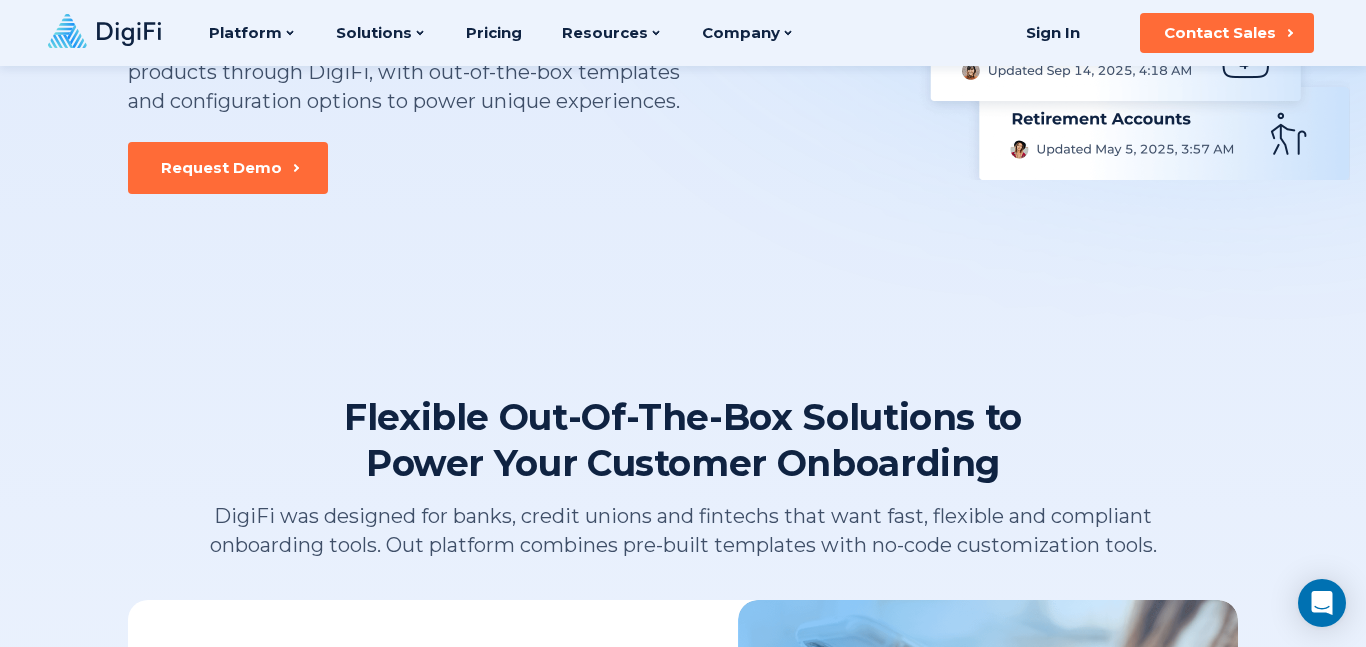 click on "DigiFi was designed for banks, credit unions and fintechs that want fast, flexible and compliant onboarding tools. Out platform combines pre-built templates with no-code customization tools." at bounding box center (683, 531) 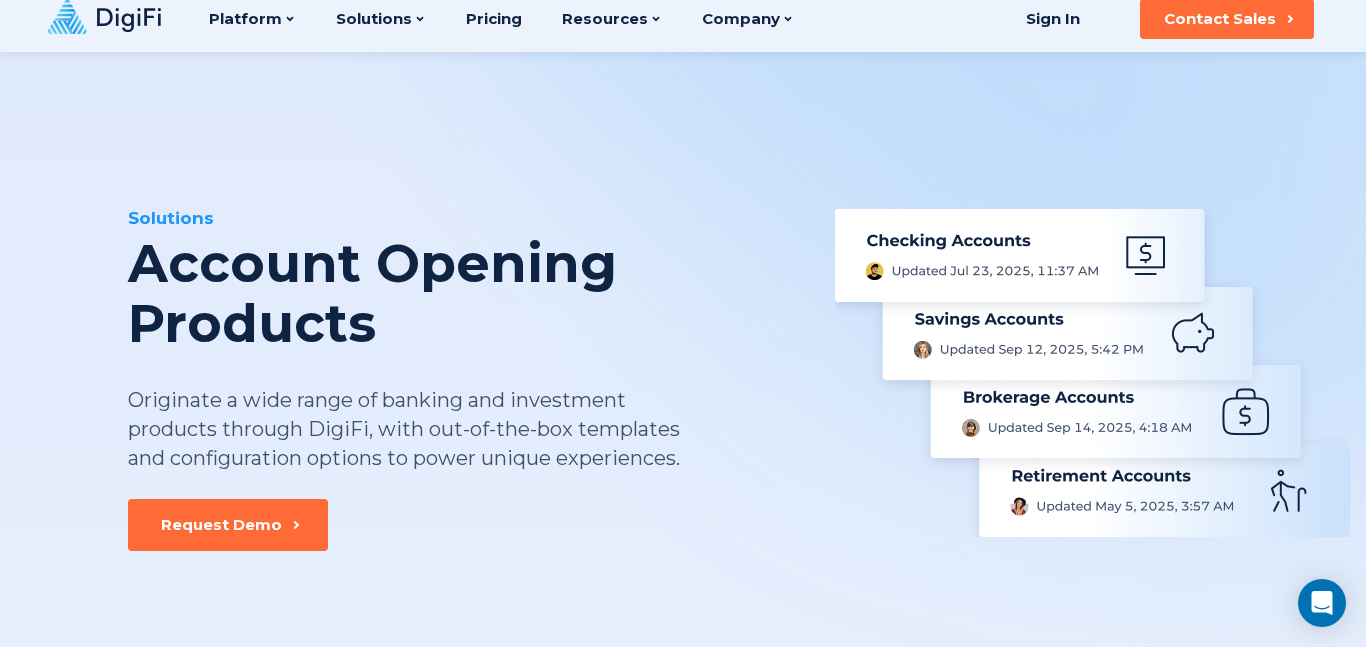 scroll, scrollTop: 0, scrollLeft: 0, axis: both 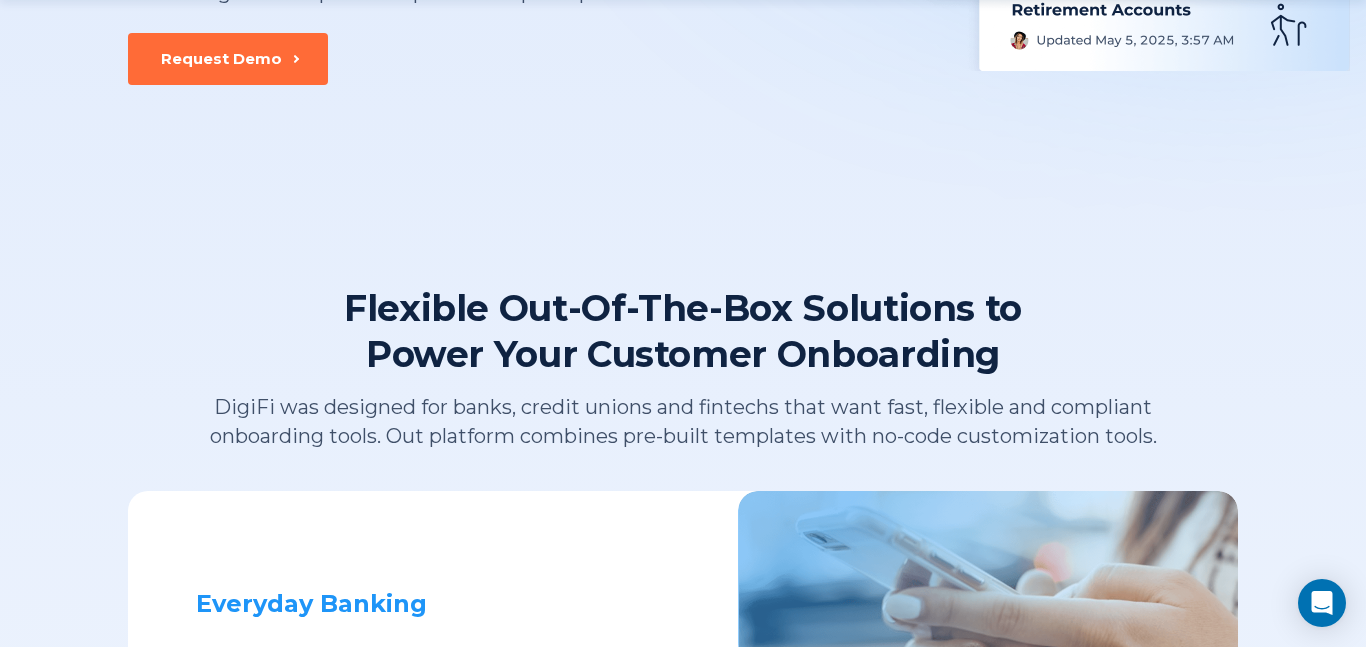 click at bounding box center (988, 720) 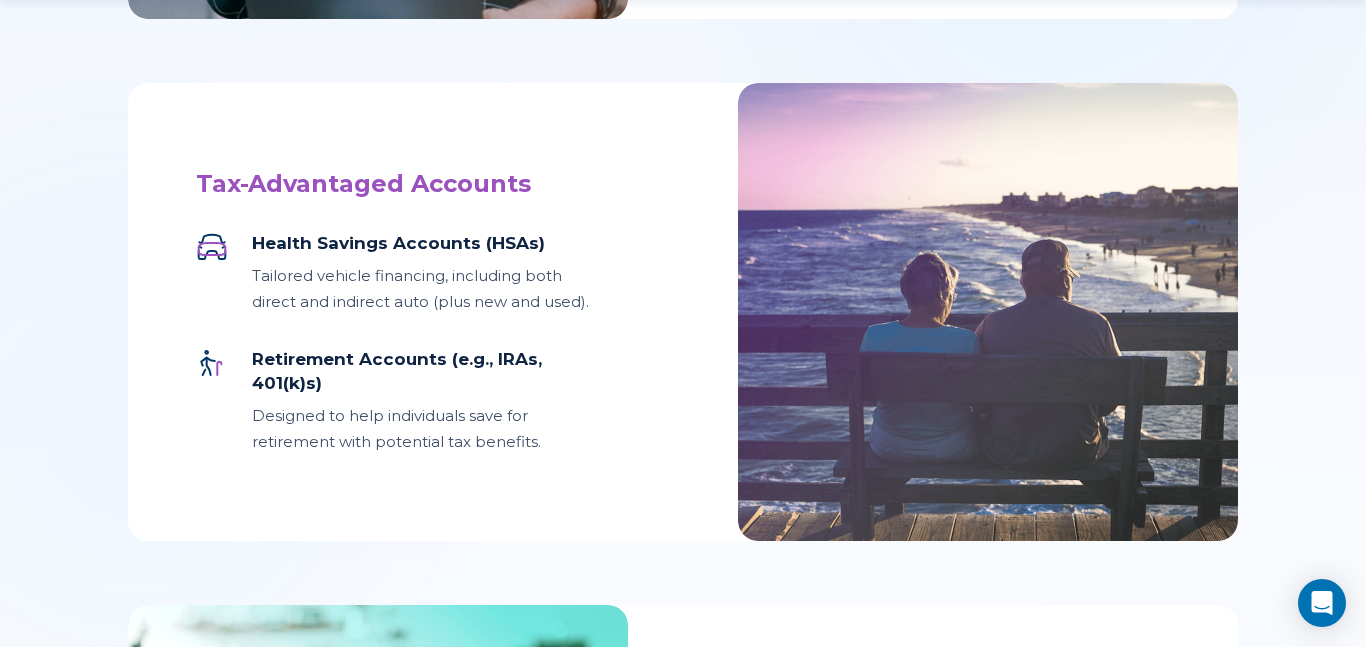 click at bounding box center (683, 73) 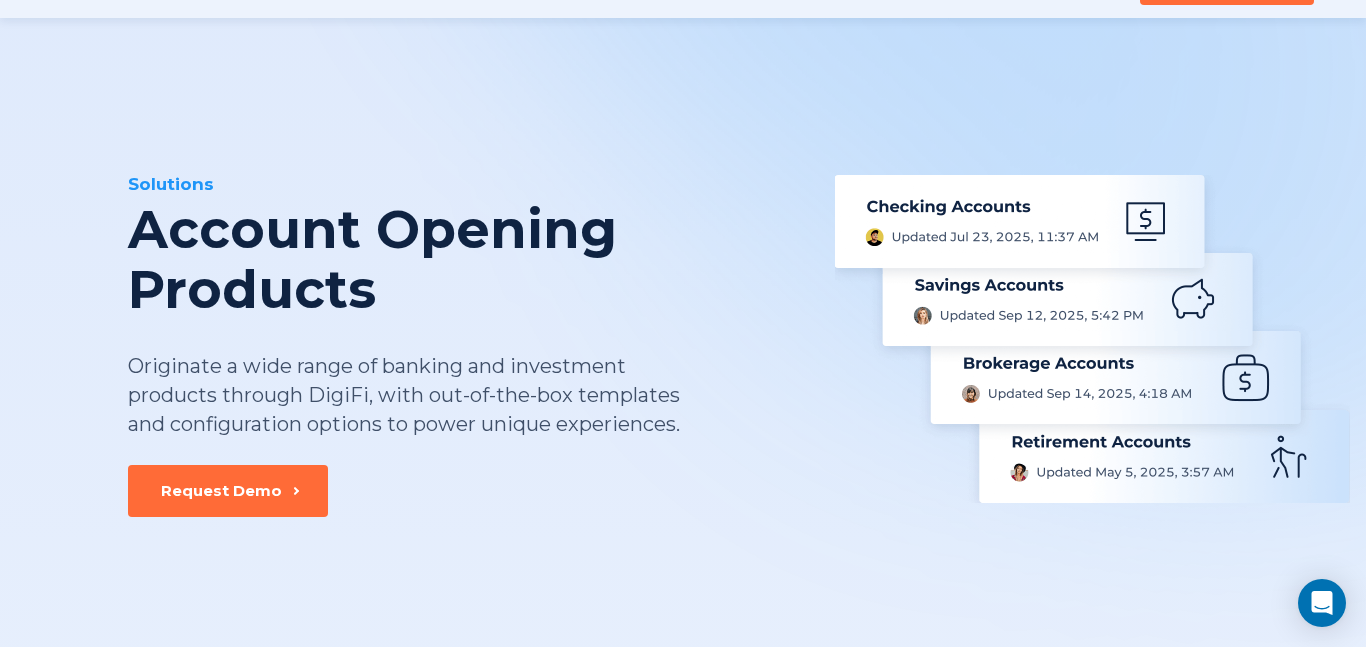 scroll, scrollTop: 0, scrollLeft: 0, axis: both 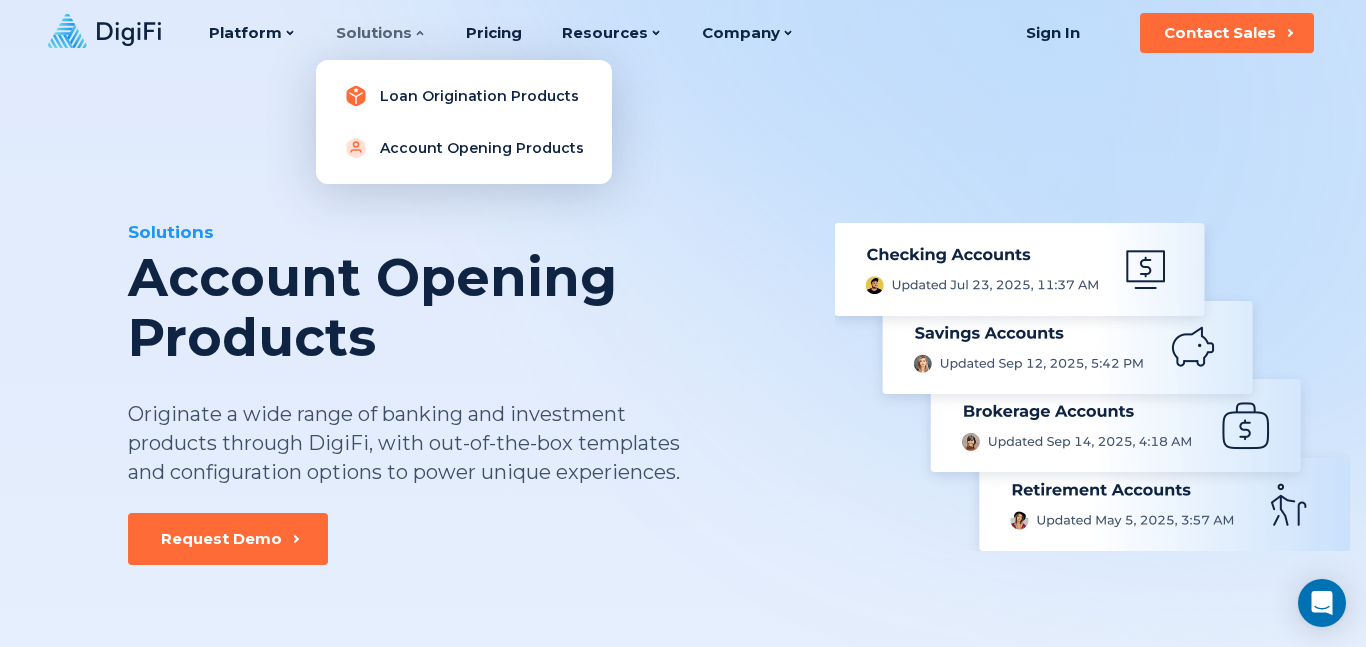 click on "Loan Origination Products" at bounding box center (464, 96) 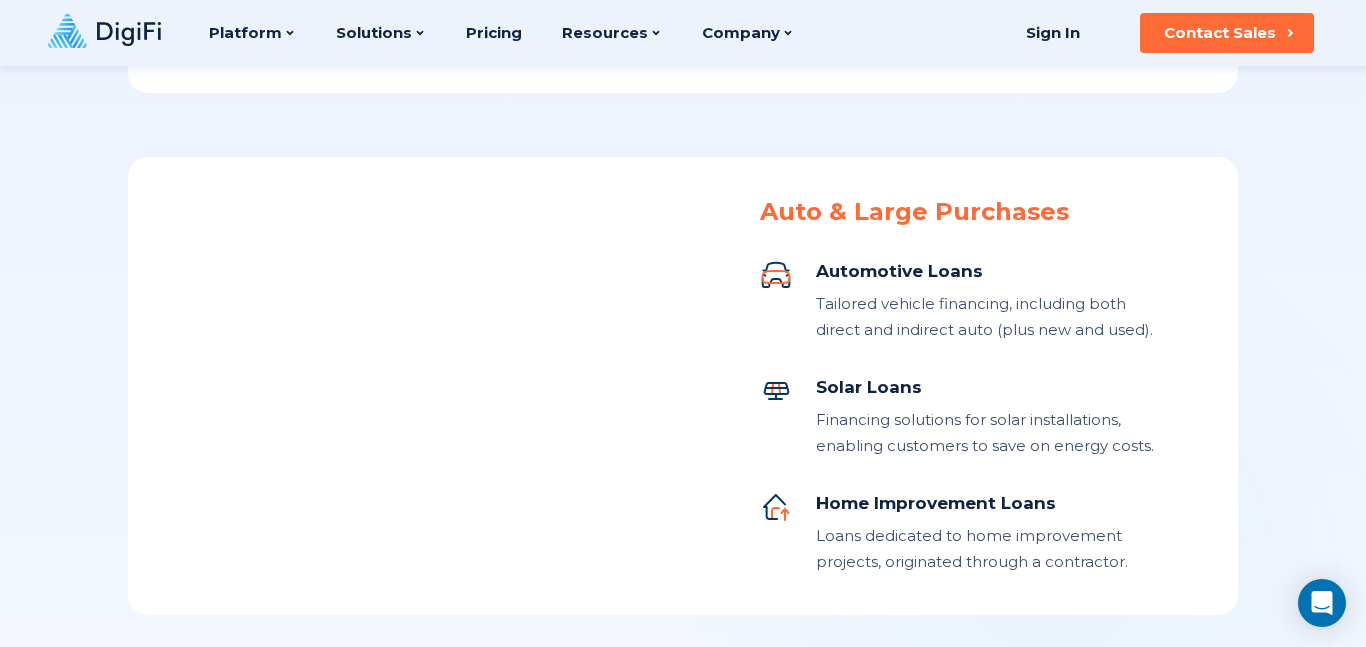 scroll, scrollTop: 1287, scrollLeft: 0, axis: vertical 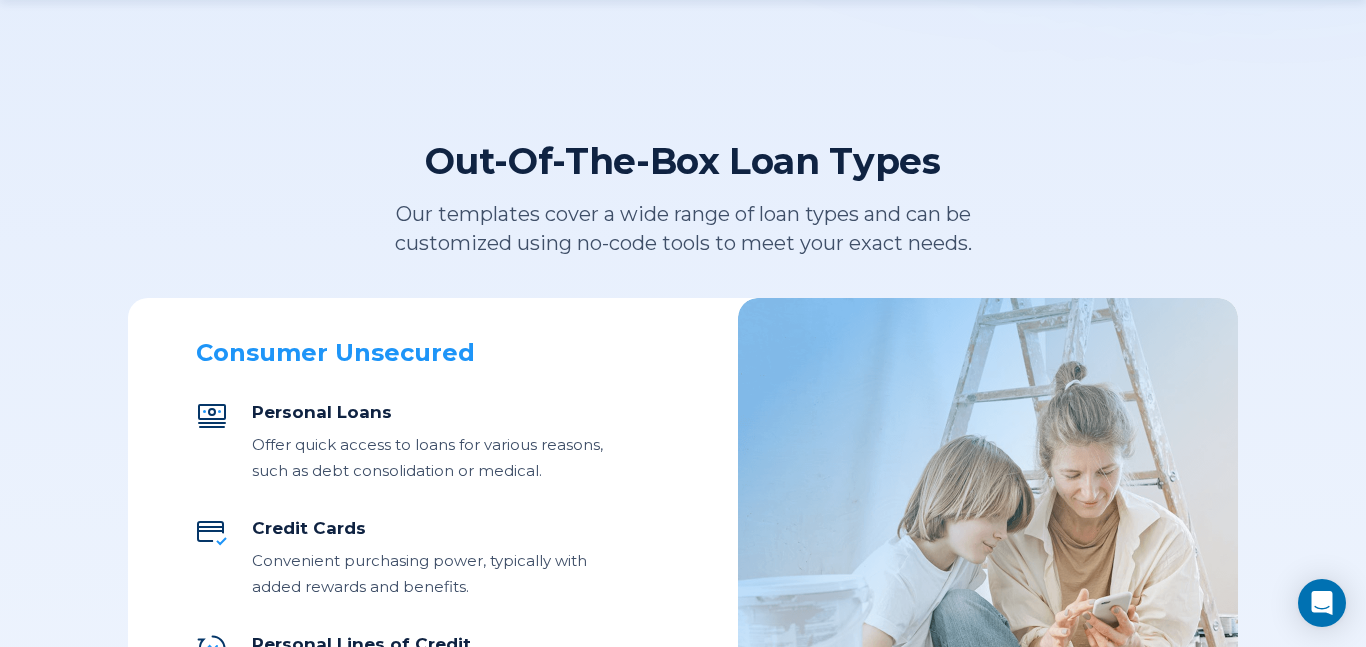 click on "Solutions Loan Origination Products DigiFi is the loan origination platform that evolves with you, combining out-of-the-box lending products with the most powerful configuration engine in the world. Request Demo Out-Of-The-Box Loan Types Our templates cover a wide range of loan types and can be customized using no-code tools to meet your exact needs. Consumer Unsecured Personal Loans   Offer quick access to loans for various reasons, such as debt consolidation or medical. Credit Cards   Convenient purchasing power, typically with added rewards and benefits. Personal Lines of Credit   Flexibly accessible funds that can be drawn multiple times in the future. Auto & Large Purchases Automotive Loans   Tailored vehicle financing, including both direct and indirect auto (plus new and used). Solar Loans   Financing solutions for solar installations, enabling customers to save on energy costs. Home Improvement Loans   Loans dedicated to home improvement projects, originated through a contractor. Residential" at bounding box center [683, 917] 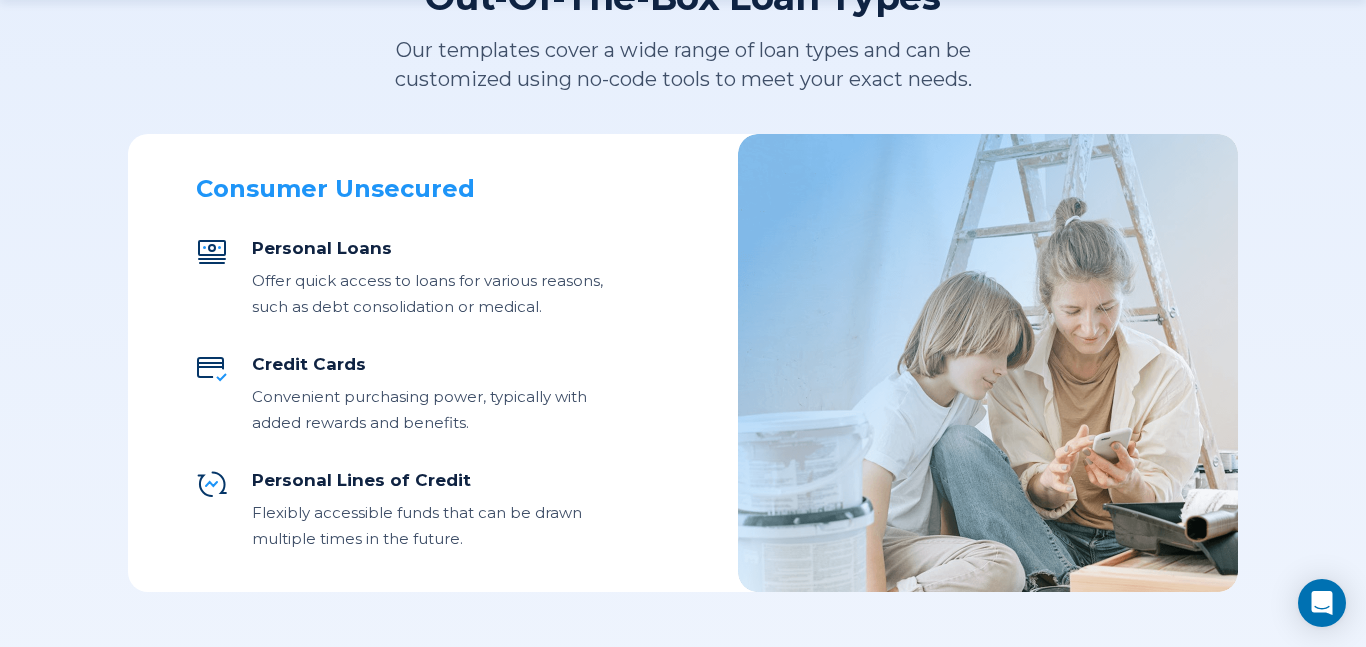 scroll, scrollTop: 797, scrollLeft: 0, axis: vertical 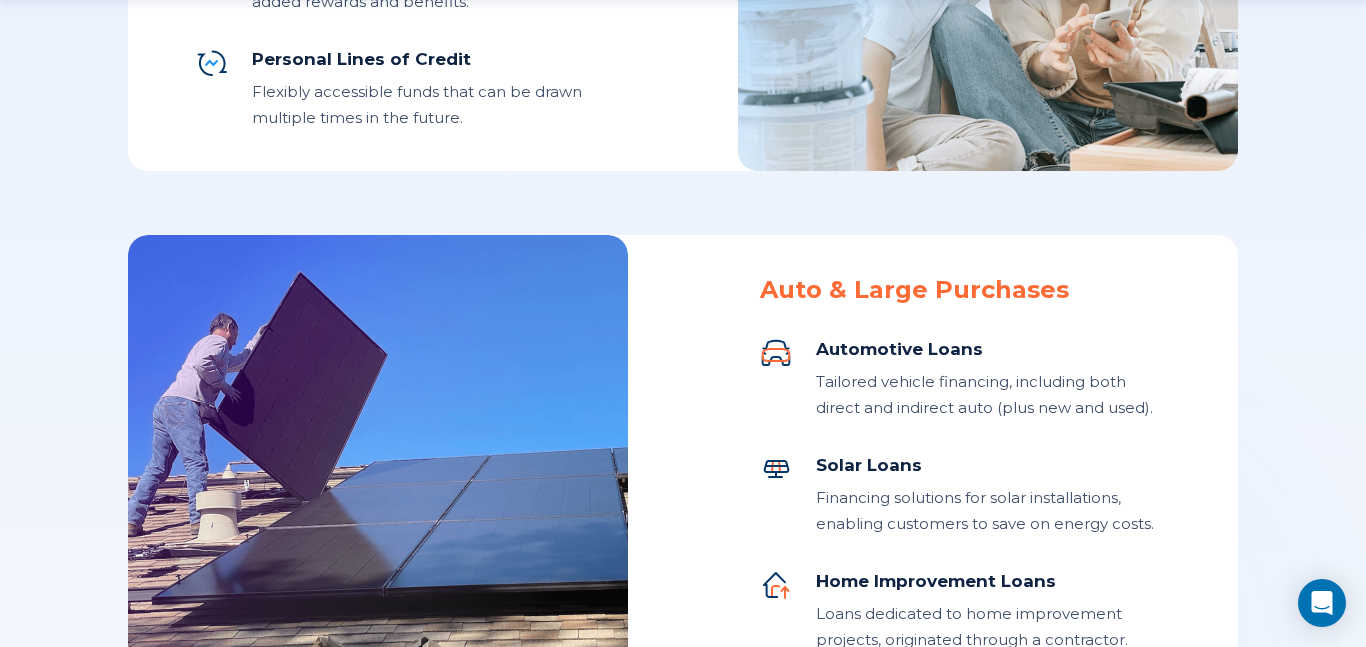 click at bounding box center [1052, 650] 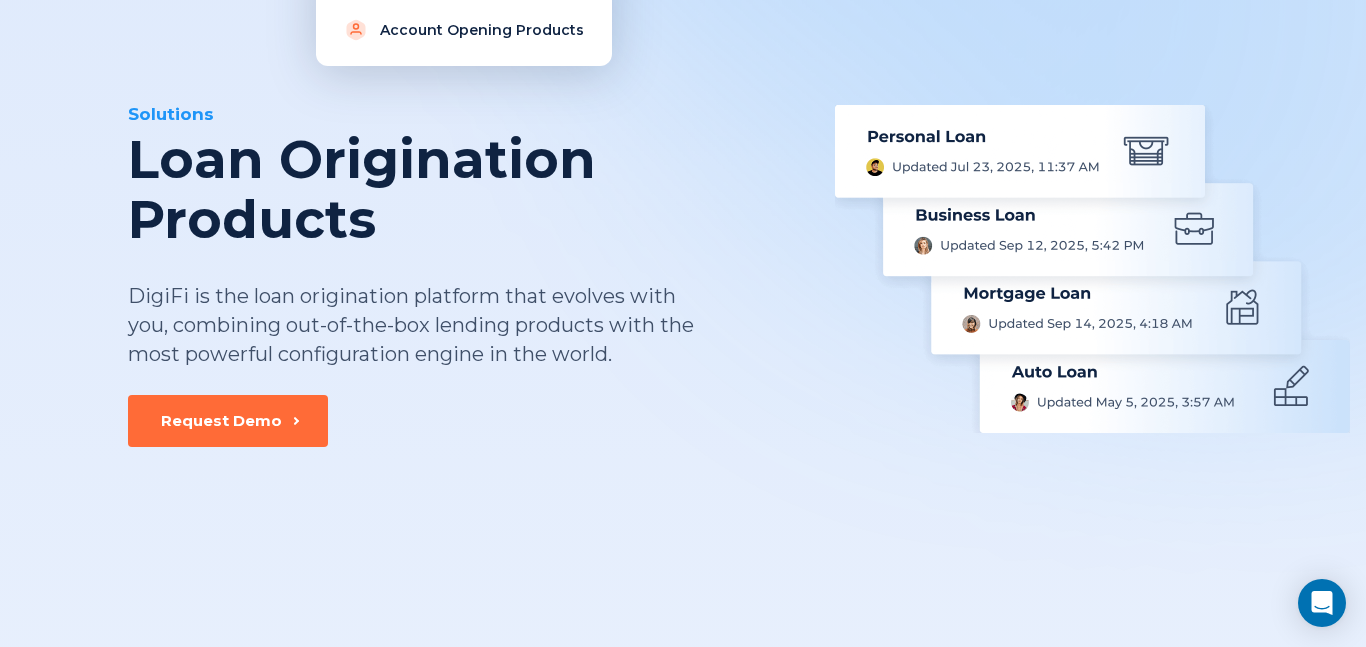 scroll, scrollTop: 0, scrollLeft: 0, axis: both 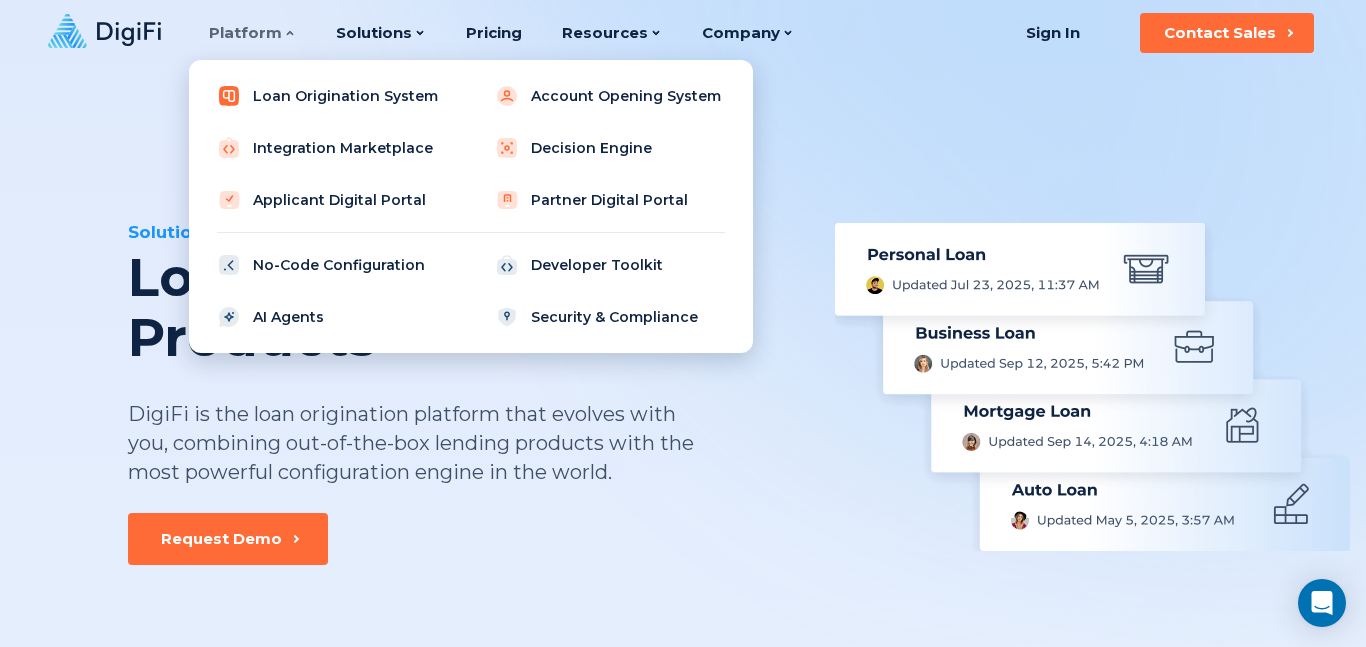 click on "Loan Origination System" at bounding box center (332, 96) 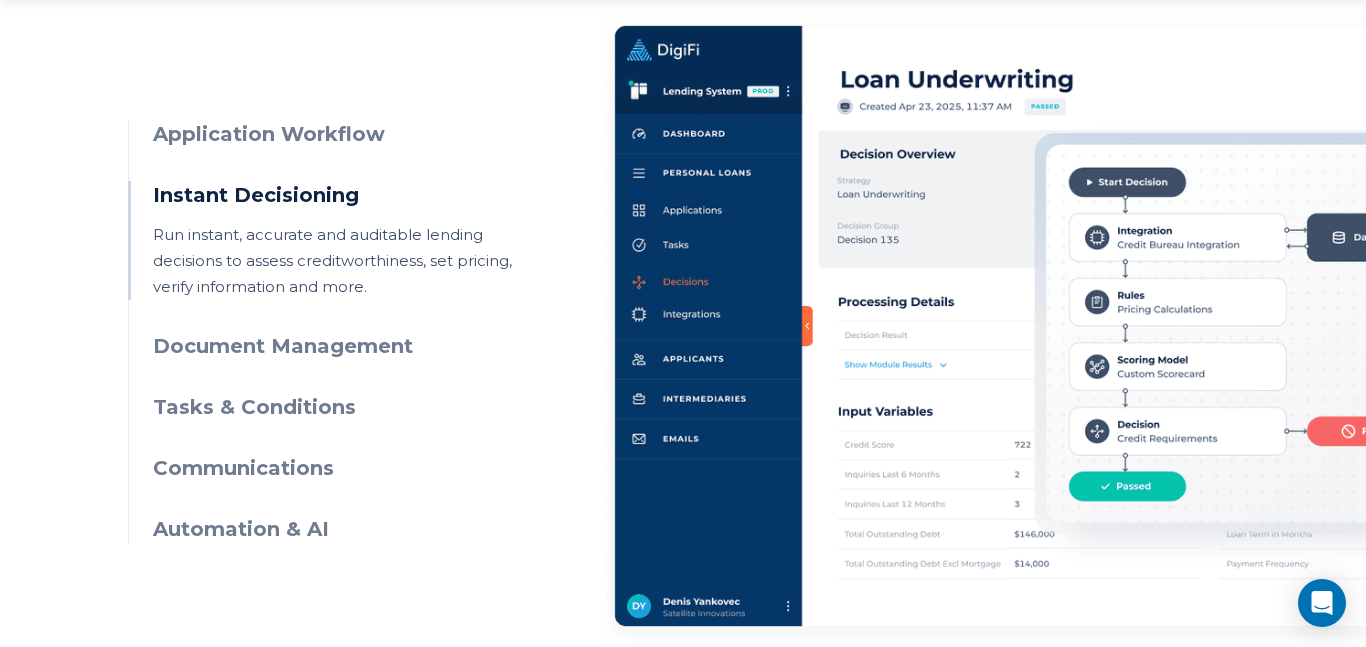 scroll, scrollTop: 1049, scrollLeft: 0, axis: vertical 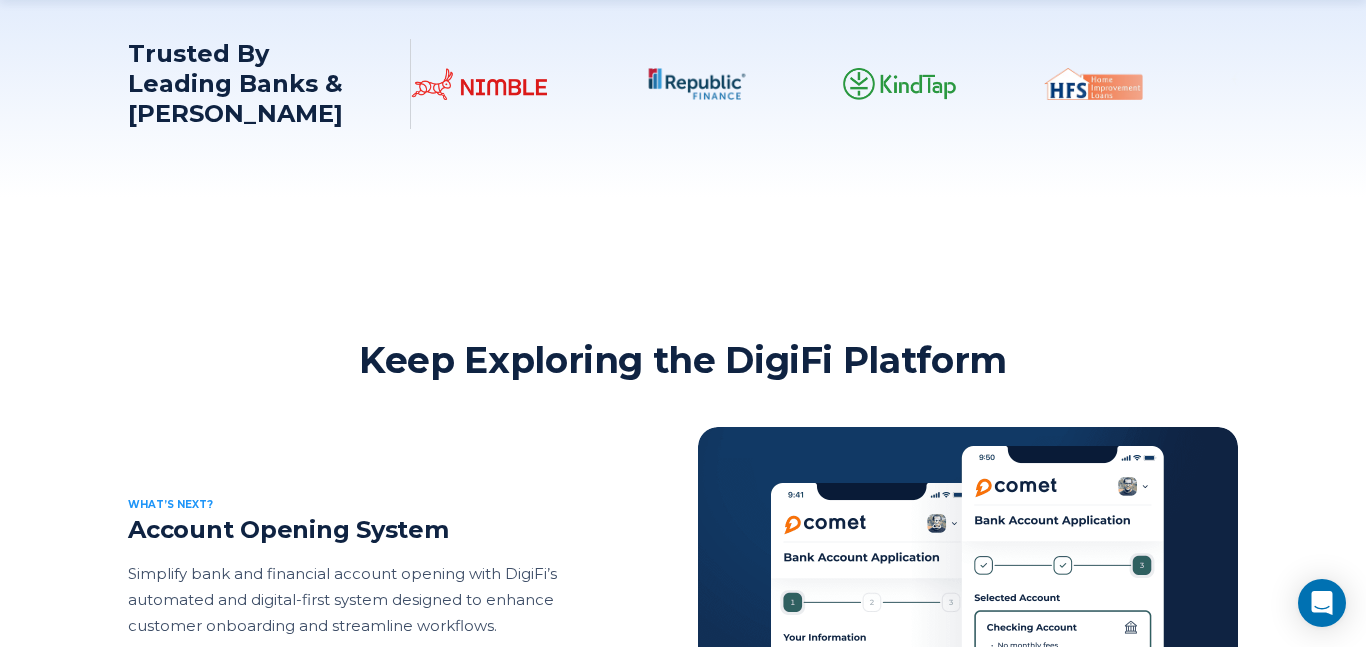 click on "Keep Exploring the DigiFi Platform What’s next? Account Opening System Simplify bank and financial account opening with DigiFi’s automated and digital-first system designed to enhance customer onboarding and streamline workflows. Check It Out" at bounding box center (683, 546) 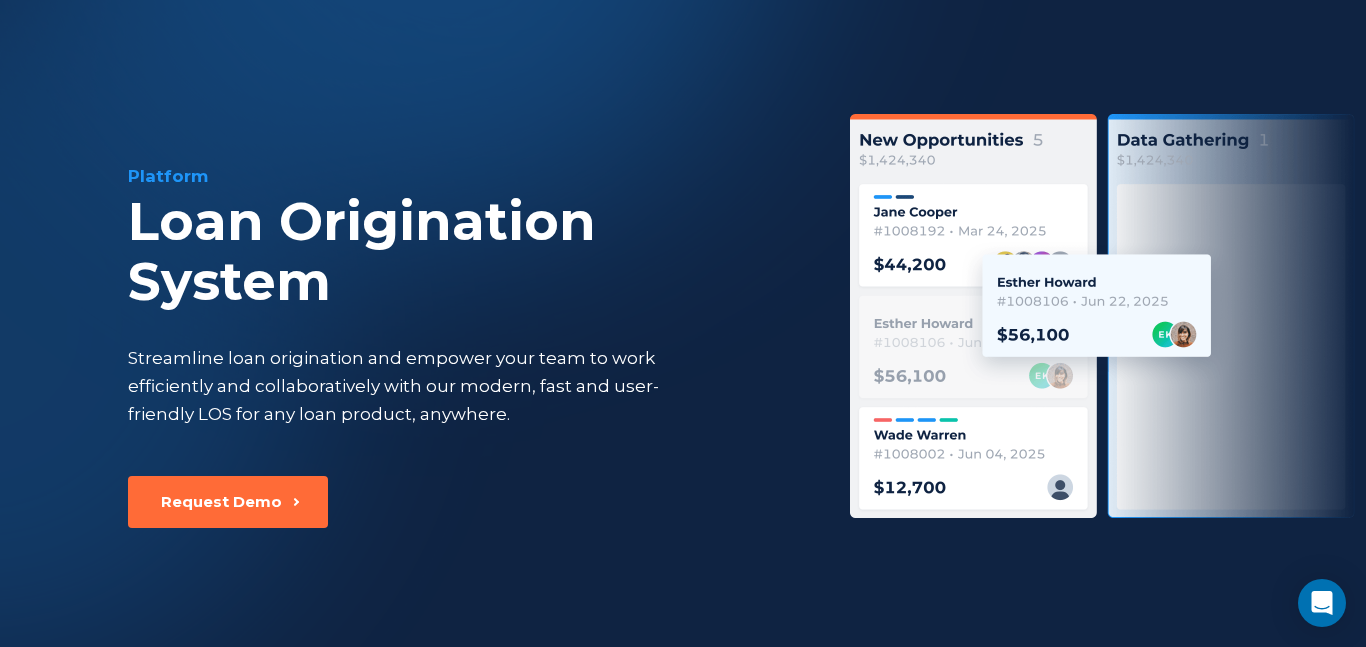 scroll, scrollTop: 0, scrollLeft: 0, axis: both 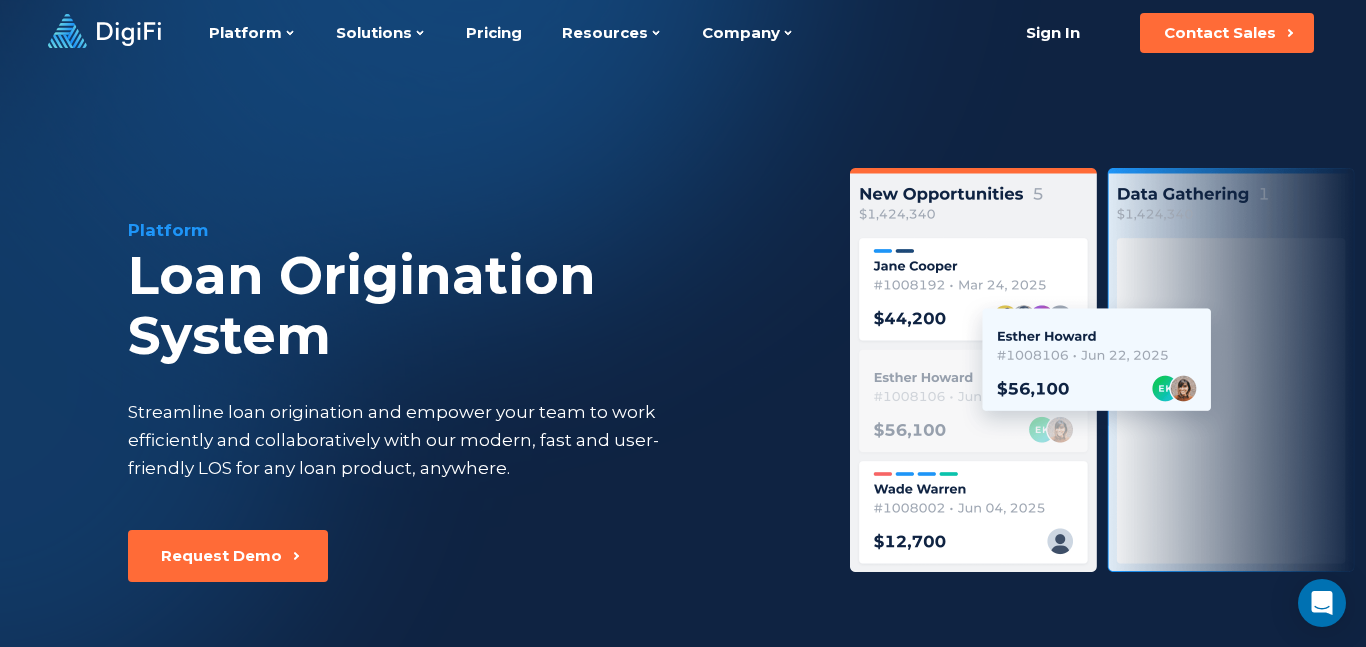 click on "Platform Loan Origination  System Streamline loan origination and empower your team to work efficiently and collaboratively with our modern, fast and user-friendly LOS for any loan product, anywhere. Request Demo" at bounding box center [683, 413] 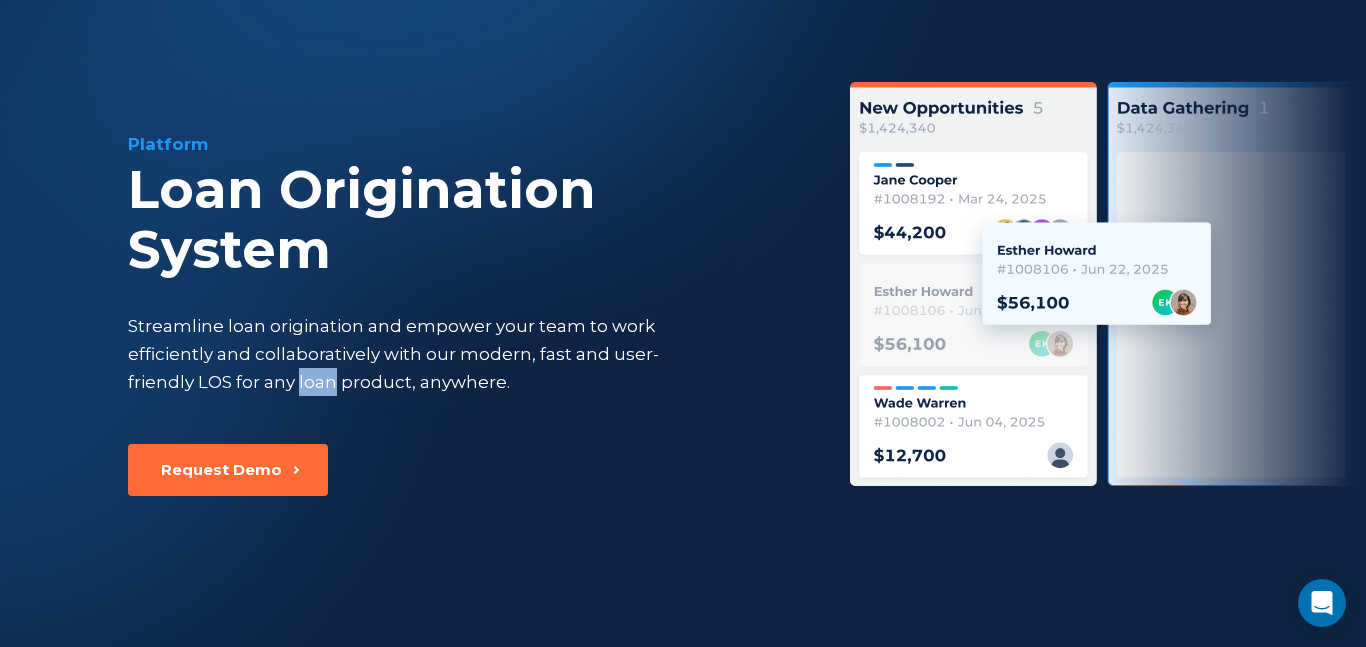 scroll, scrollTop: 0, scrollLeft: 0, axis: both 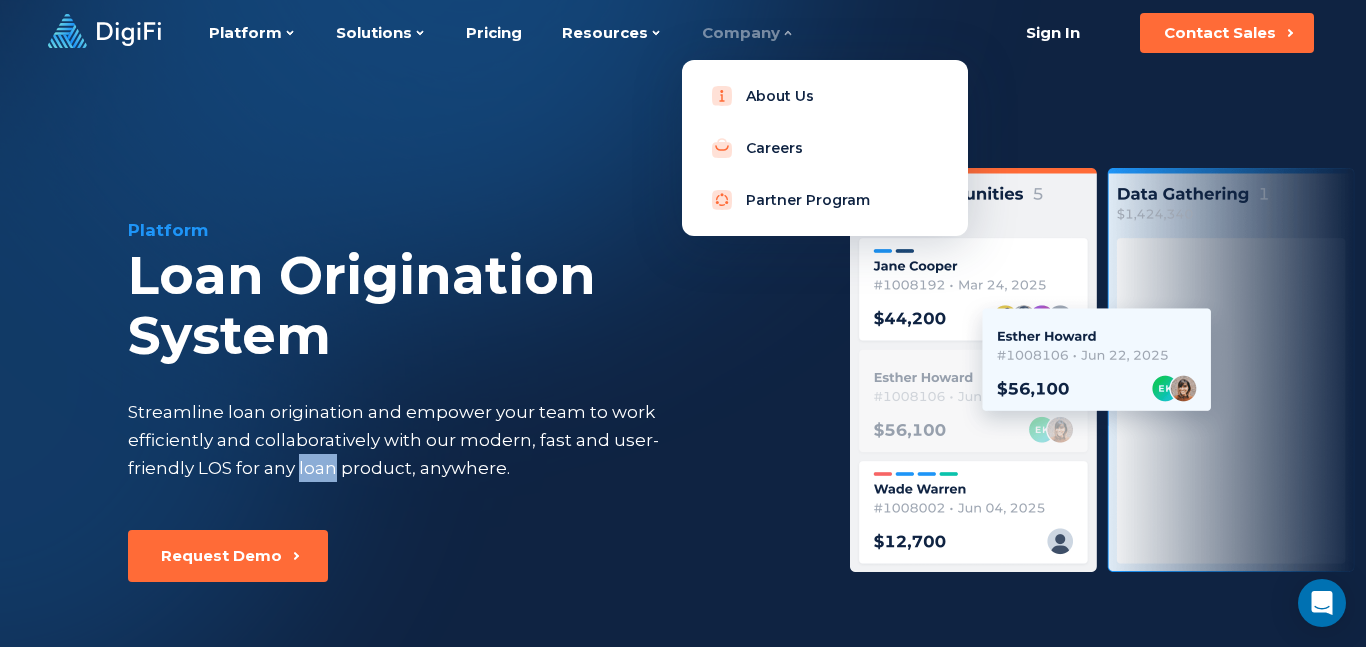 click on "Company" at bounding box center (748, 33) 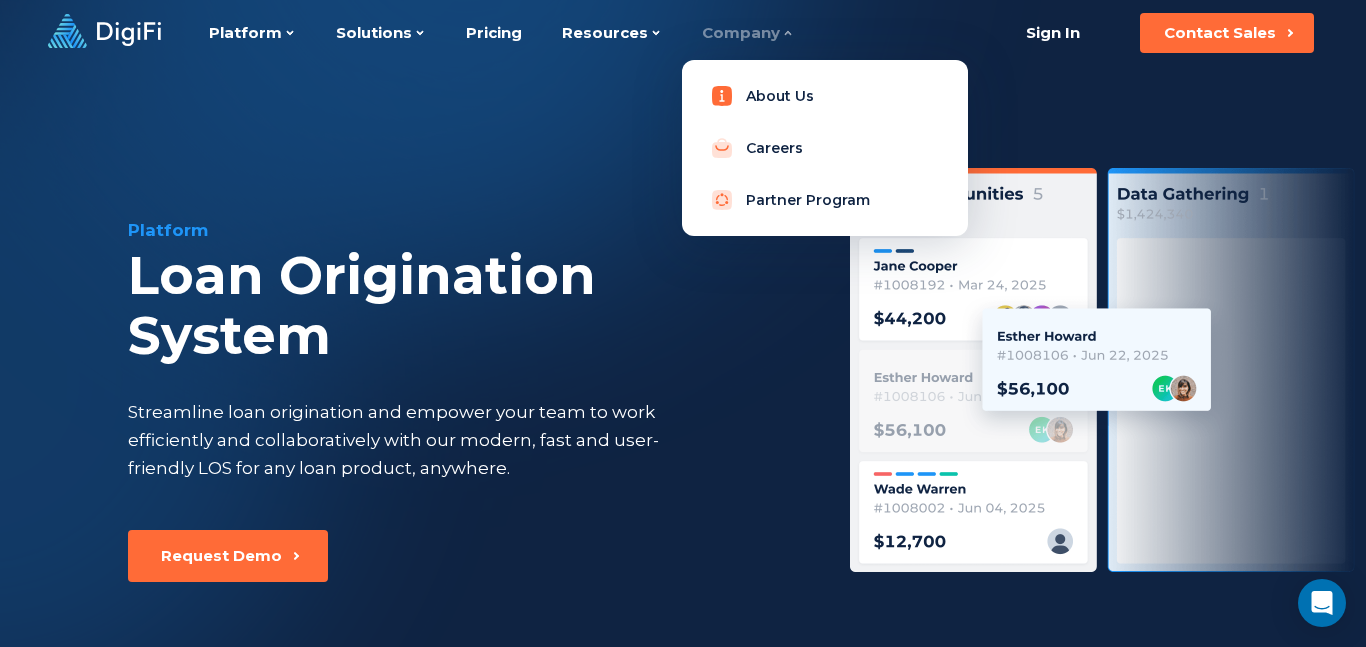 click on "About Us" at bounding box center (825, 96) 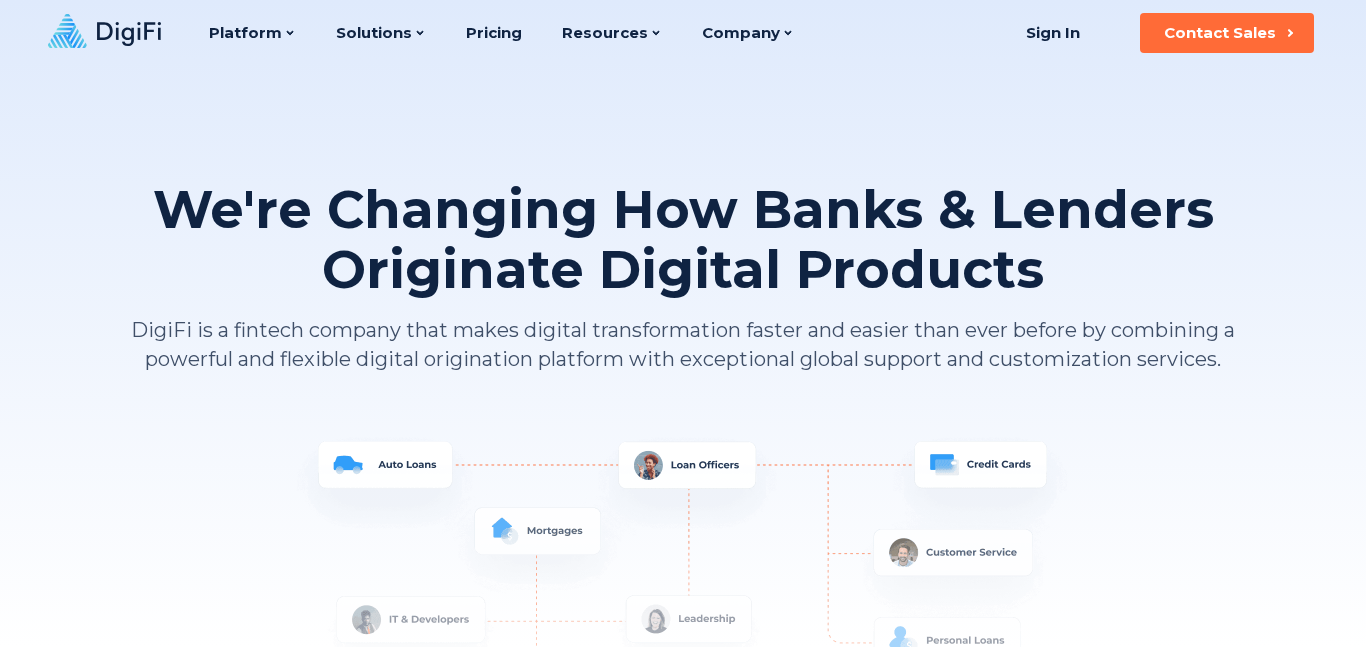 scroll, scrollTop: 0, scrollLeft: 0, axis: both 